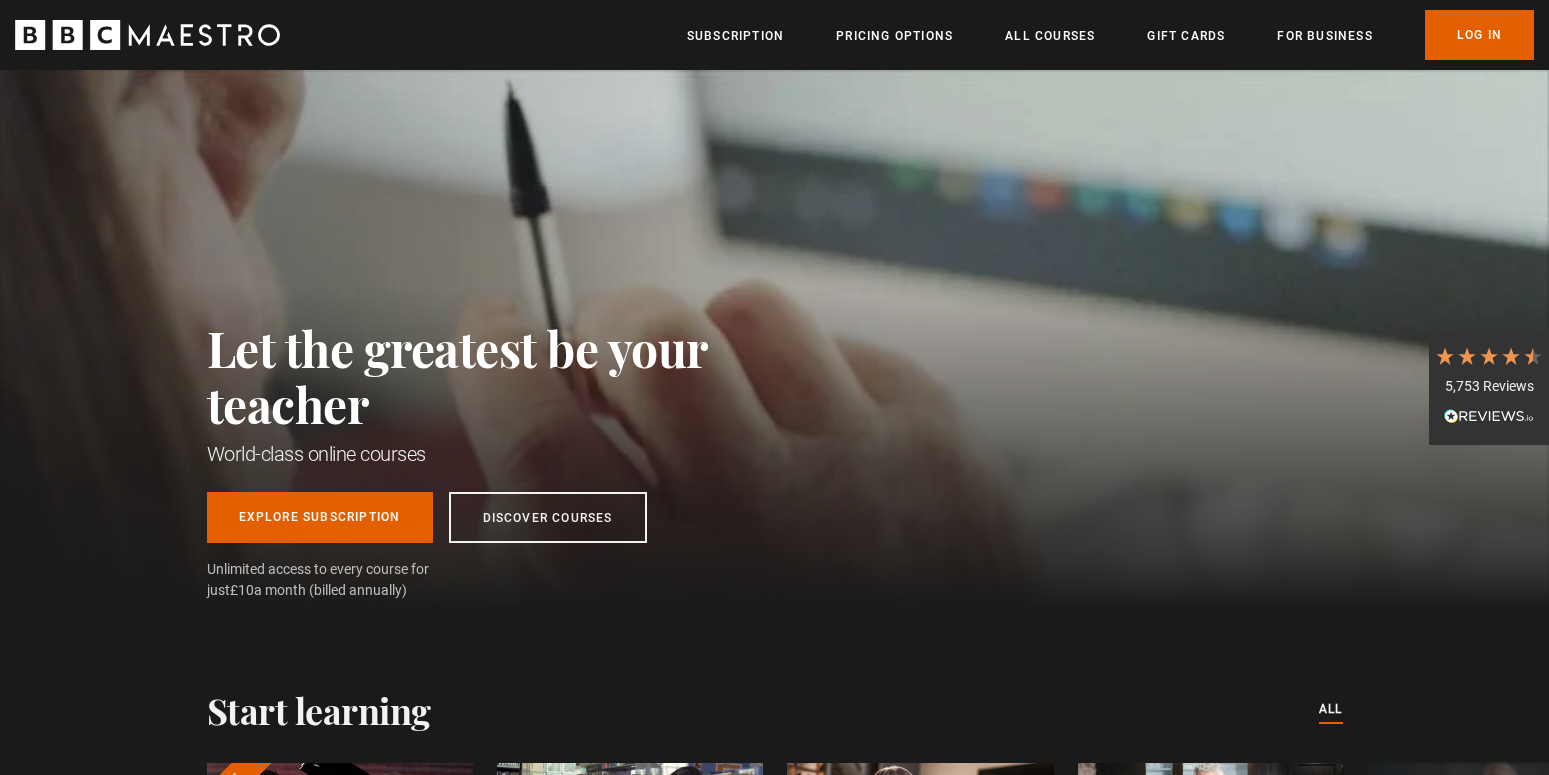 scroll, scrollTop: 0, scrollLeft: 0, axis: both 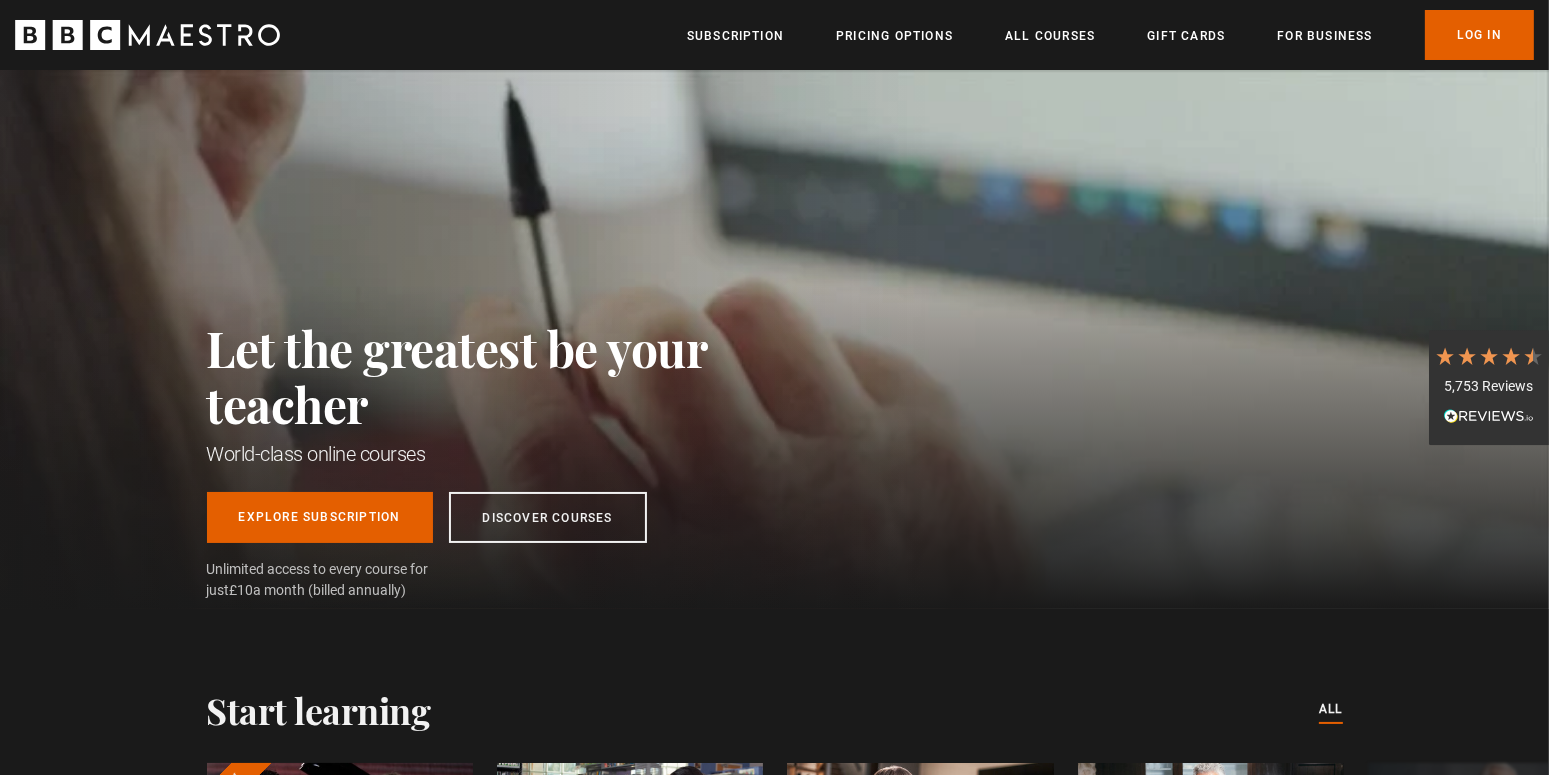 click on "Let the greatest be your teacher
World-class online courses
Explore Subscription
Discover Courses
Explore Subscription
Discover Courses
Unlimited access to every course for just  £10  a month (billed annually)" at bounding box center [774, 339] 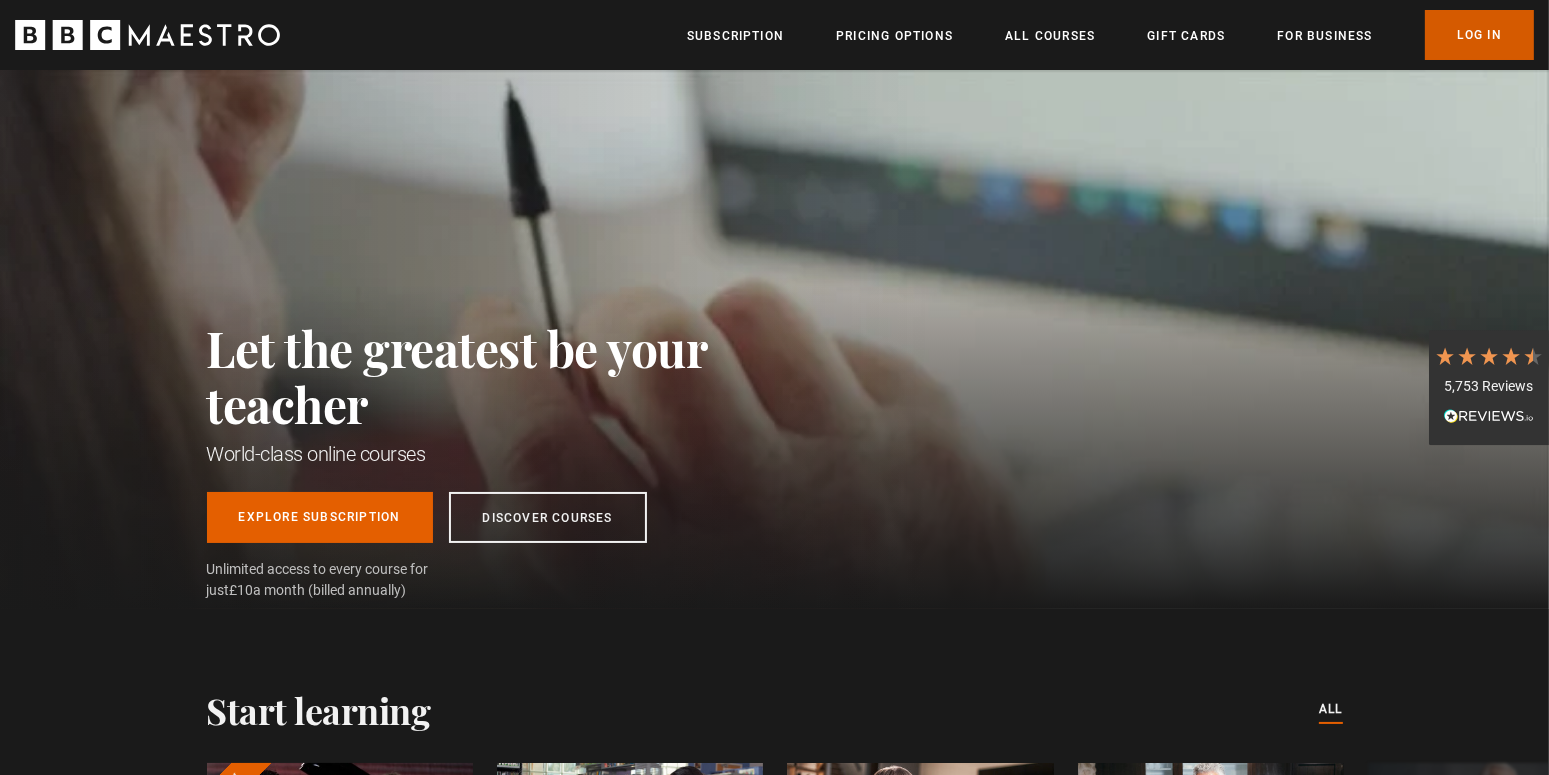 click on "Log In" at bounding box center (1479, 35) 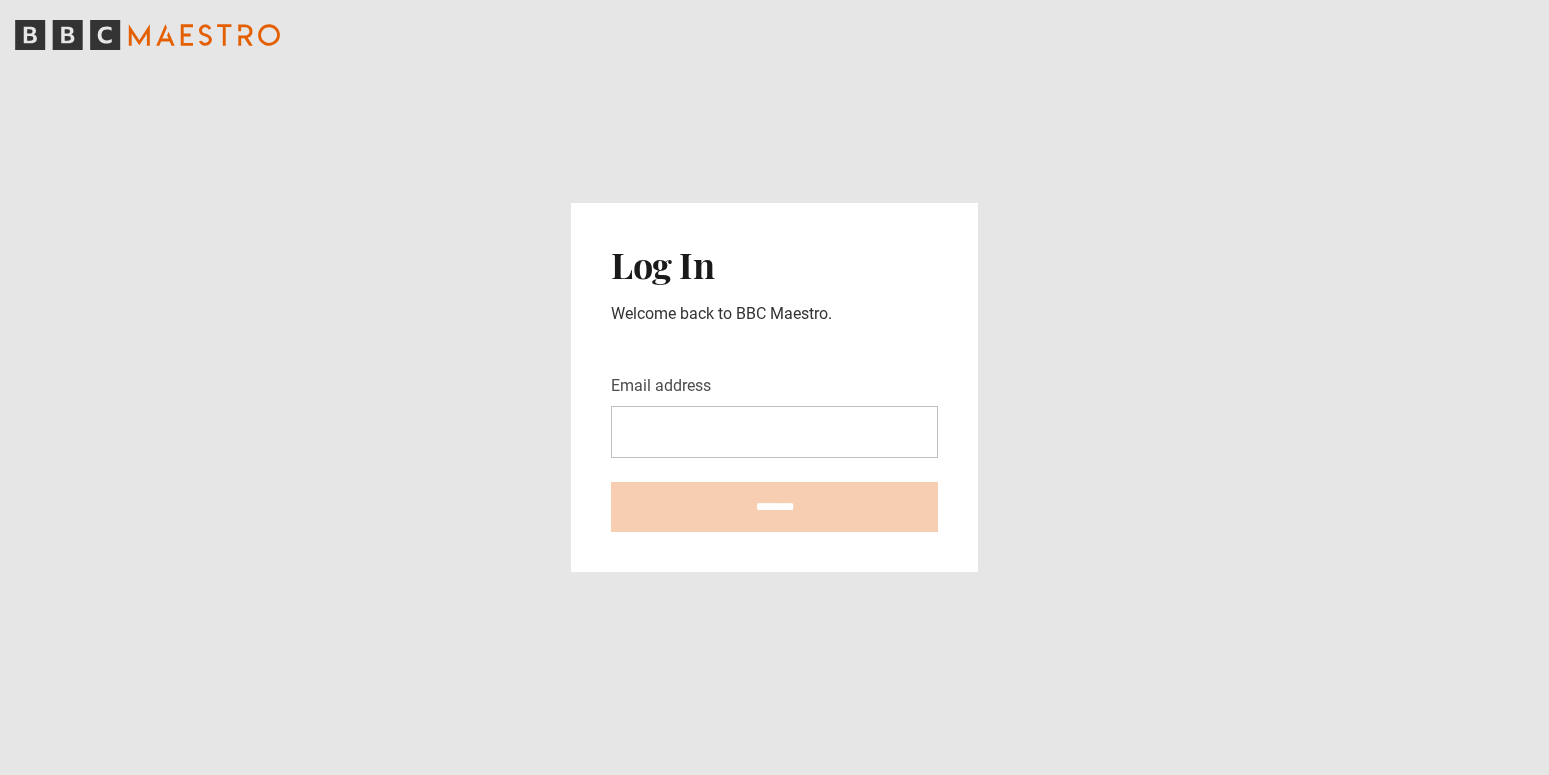 scroll, scrollTop: 0, scrollLeft: 0, axis: both 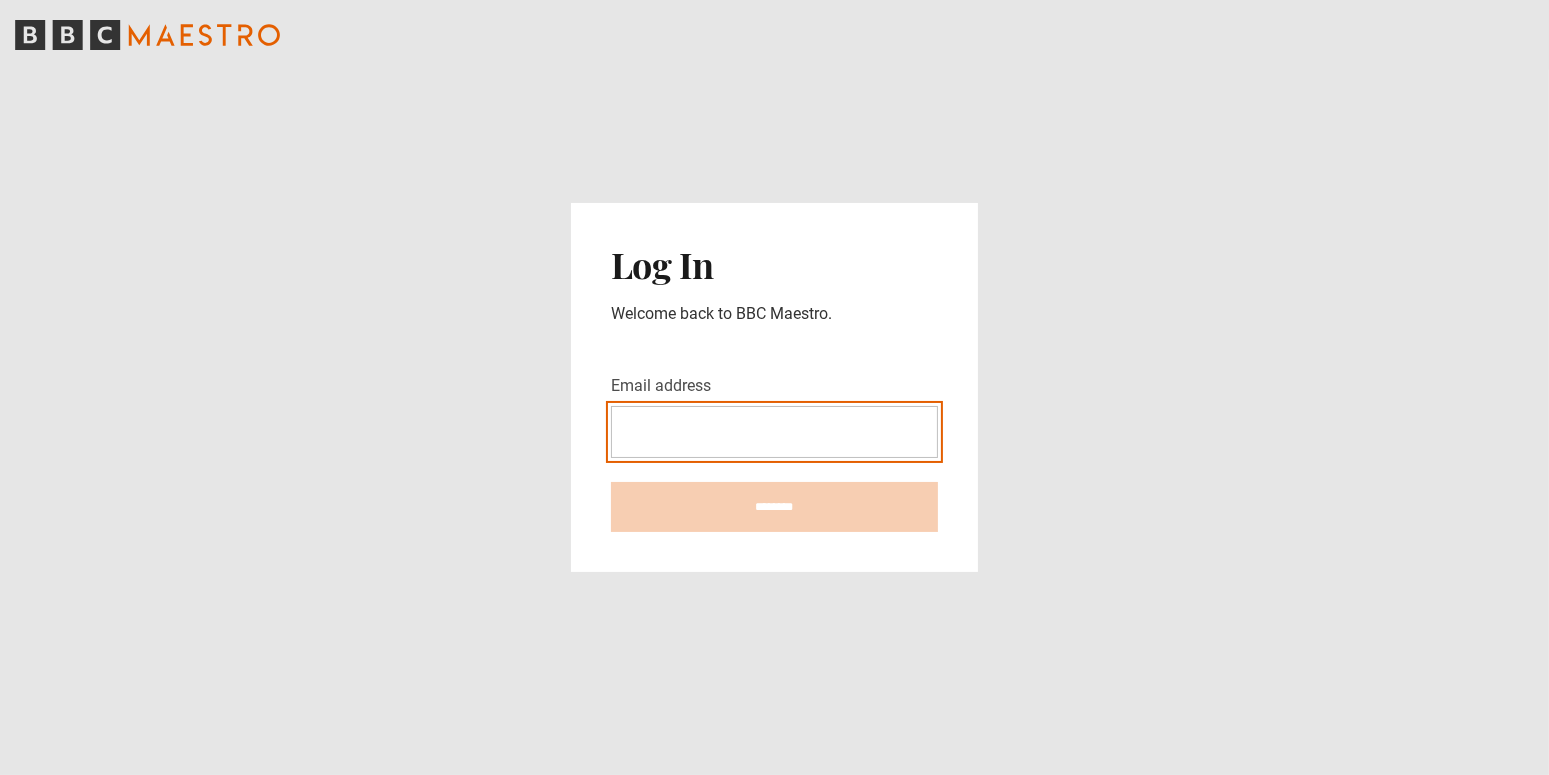 click on "Email address" at bounding box center (774, 432) 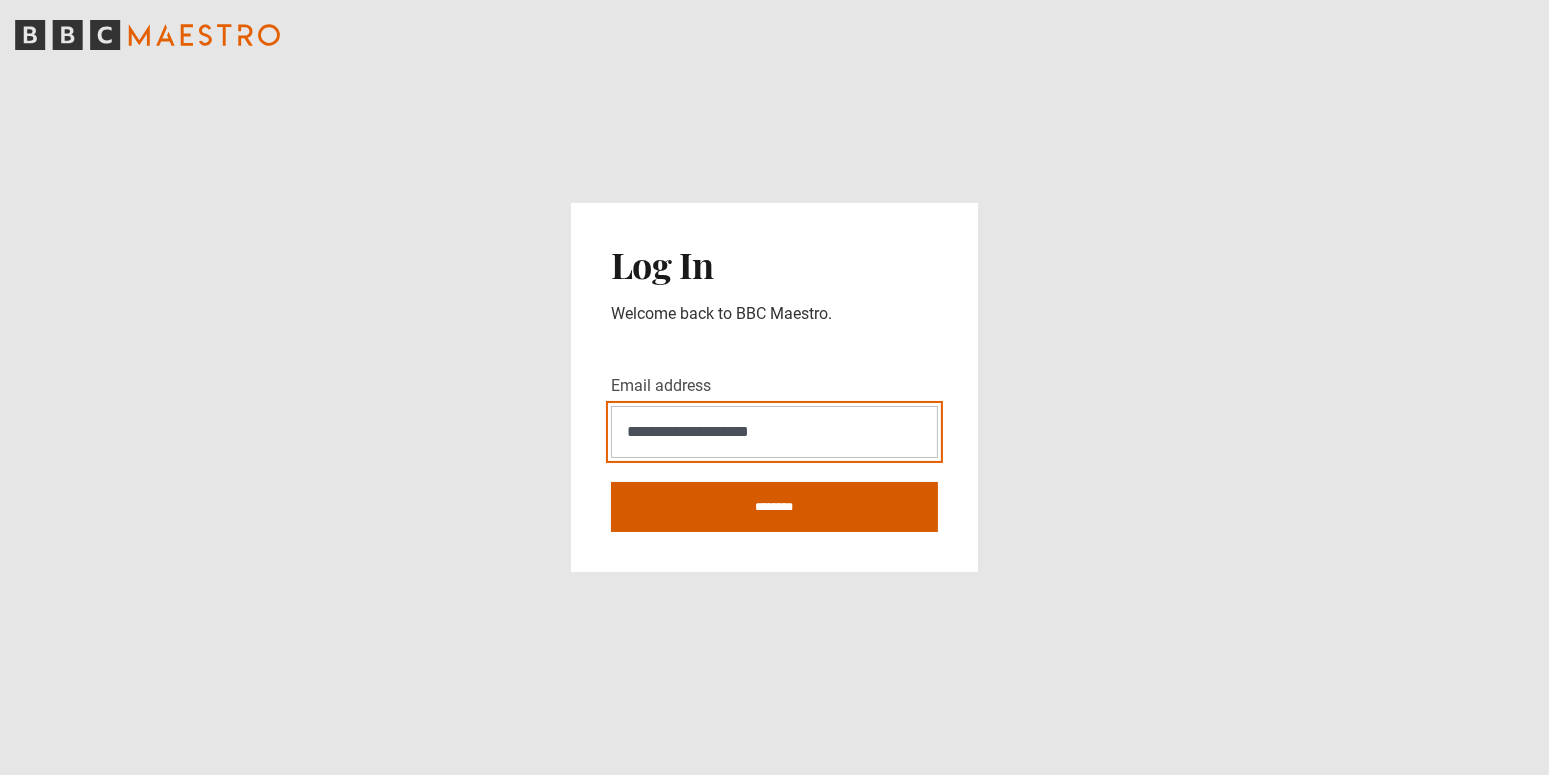 type on "**********" 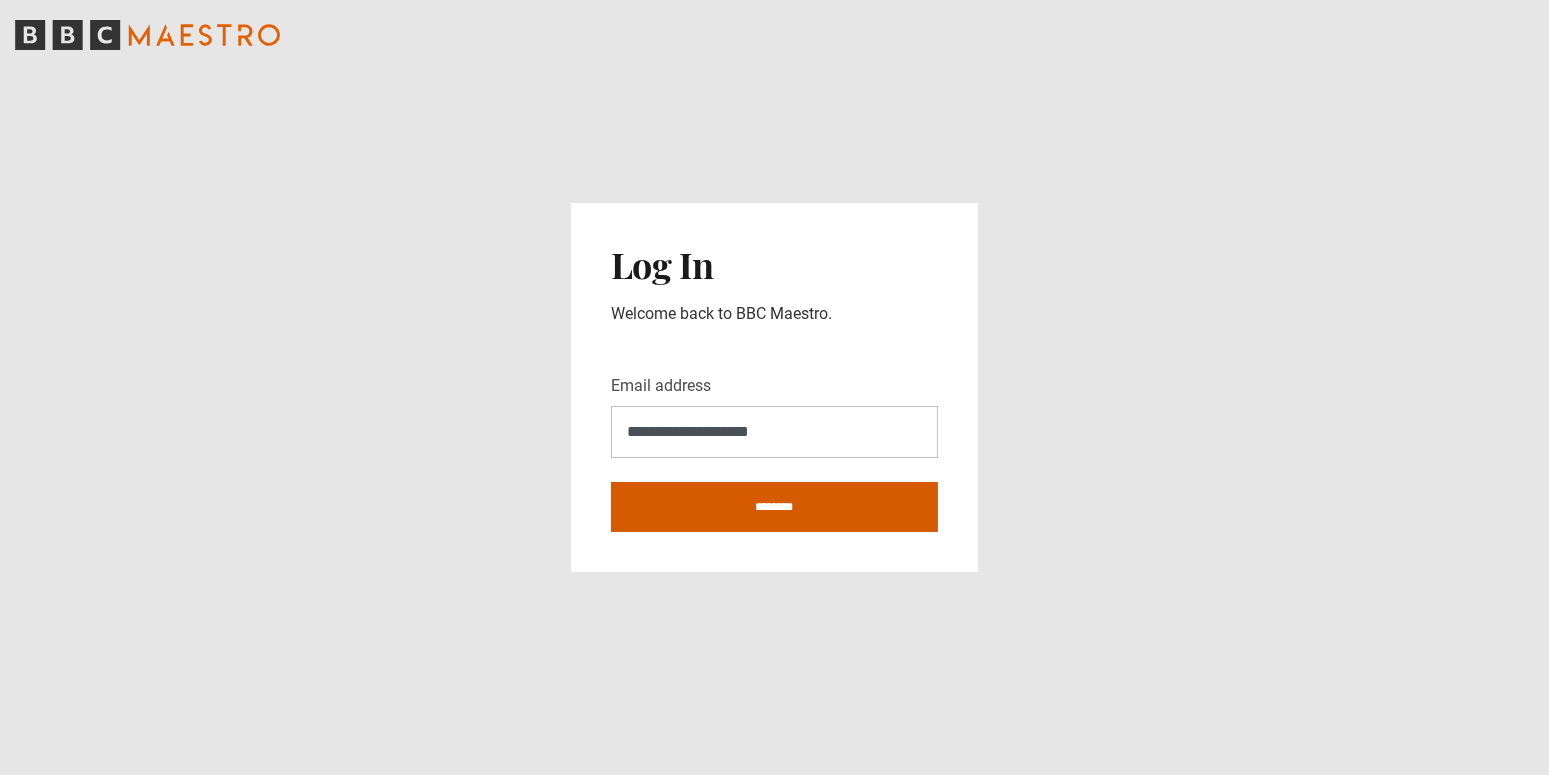 click on "********" at bounding box center (774, 507) 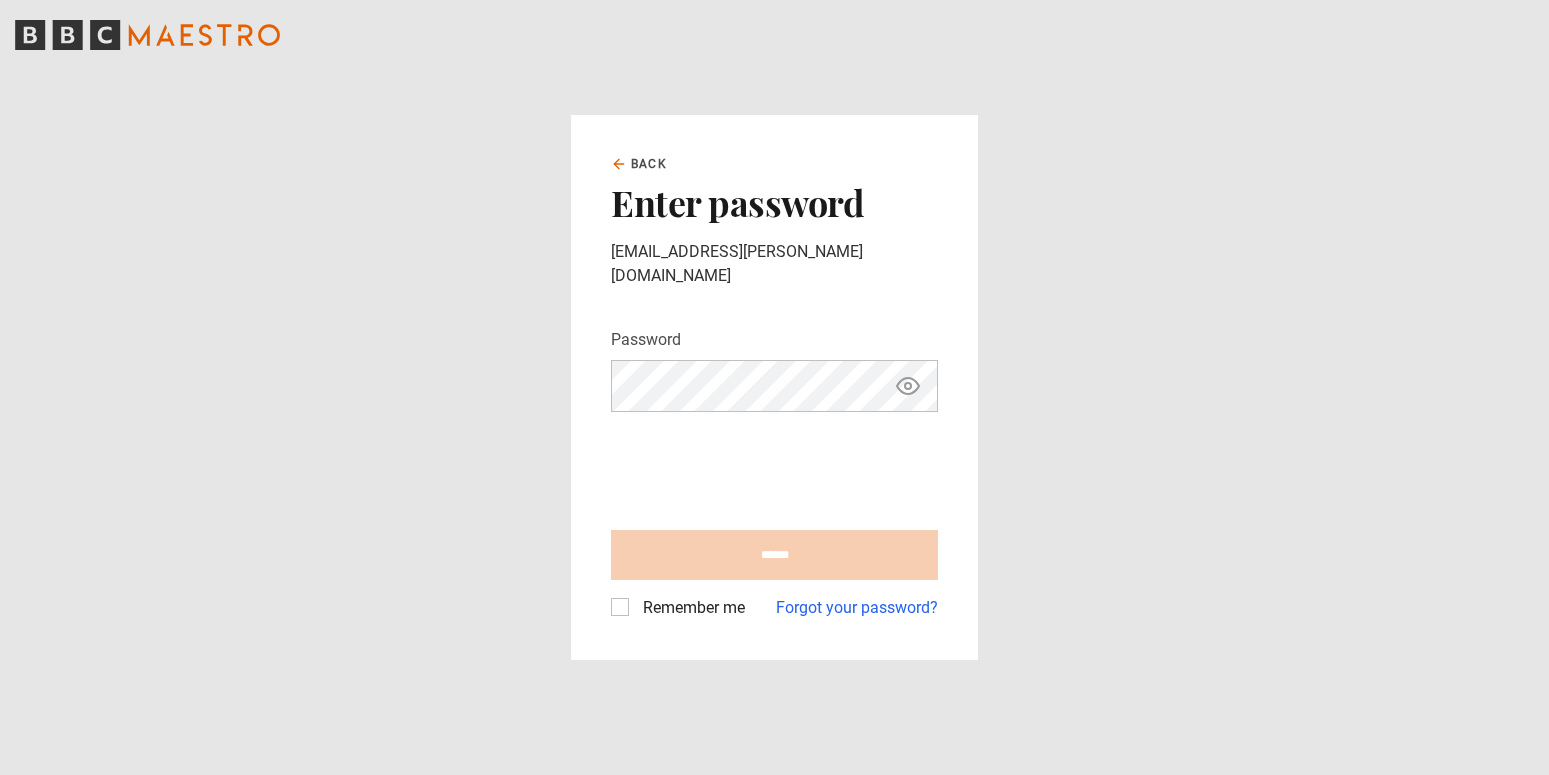 scroll, scrollTop: 0, scrollLeft: 0, axis: both 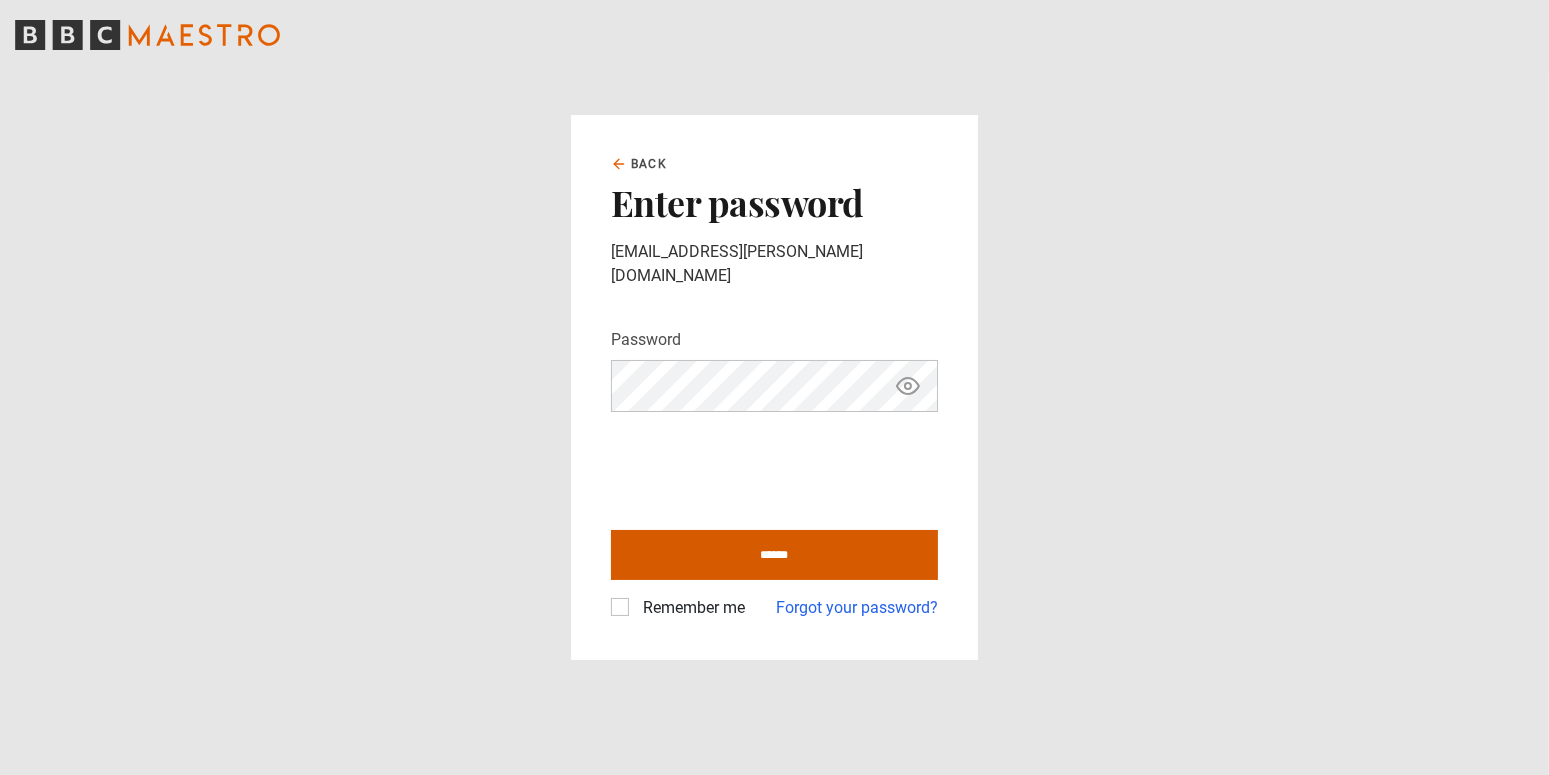 click on "******" at bounding box center (774, 555) 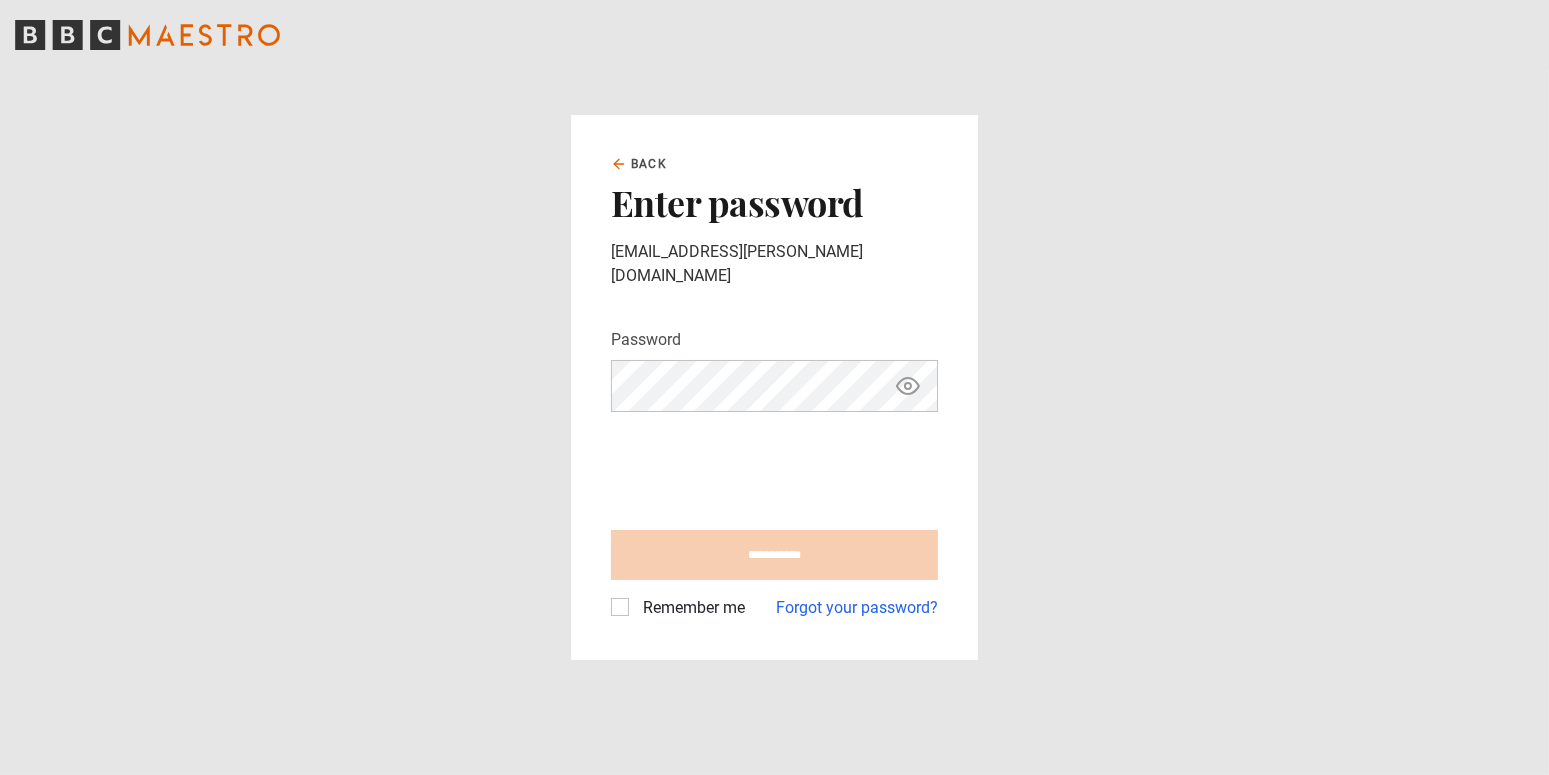 type on "**********" 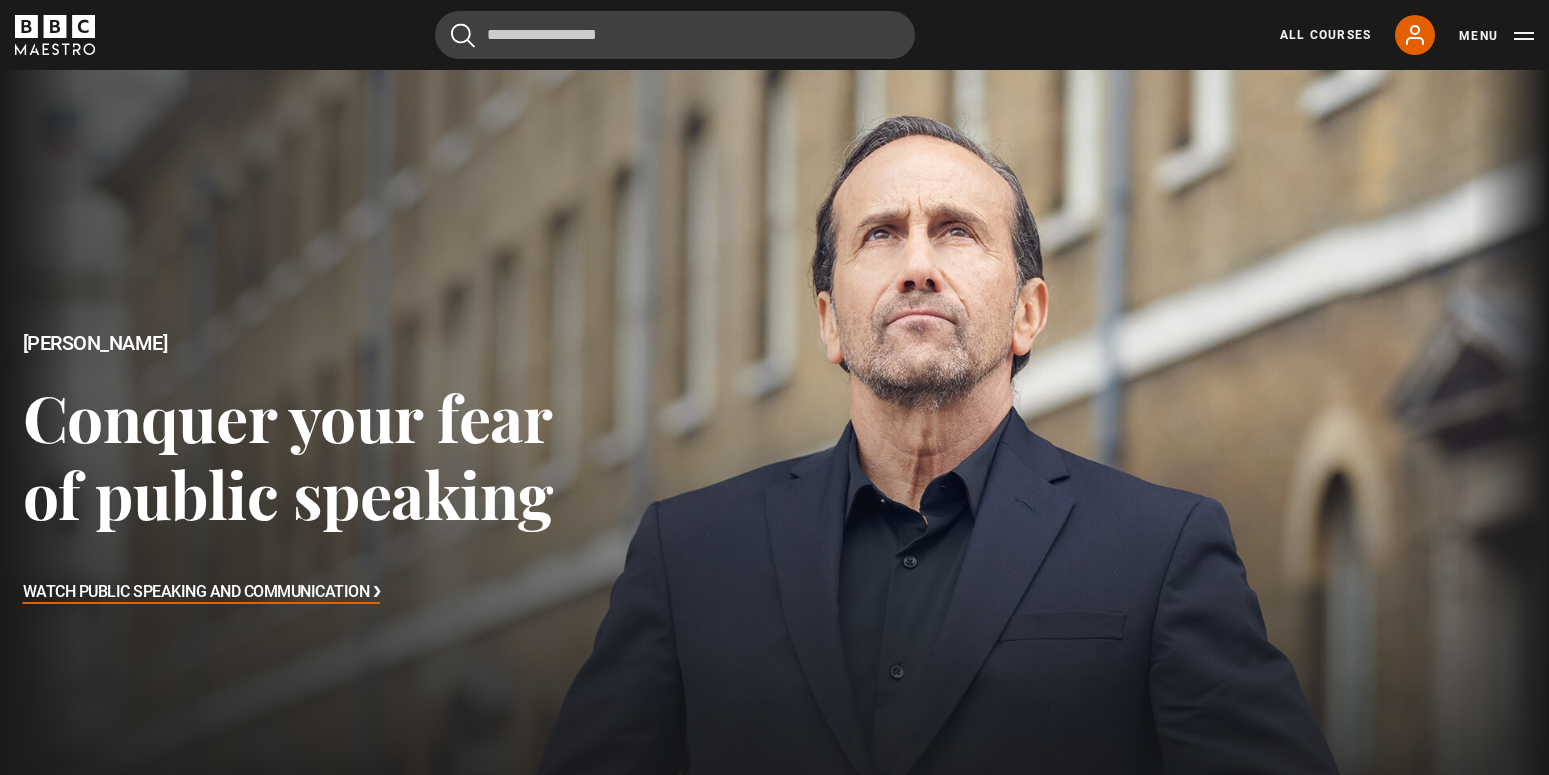 scroll, scrollTop: 694, scrollLeft: 0, axis: vertical 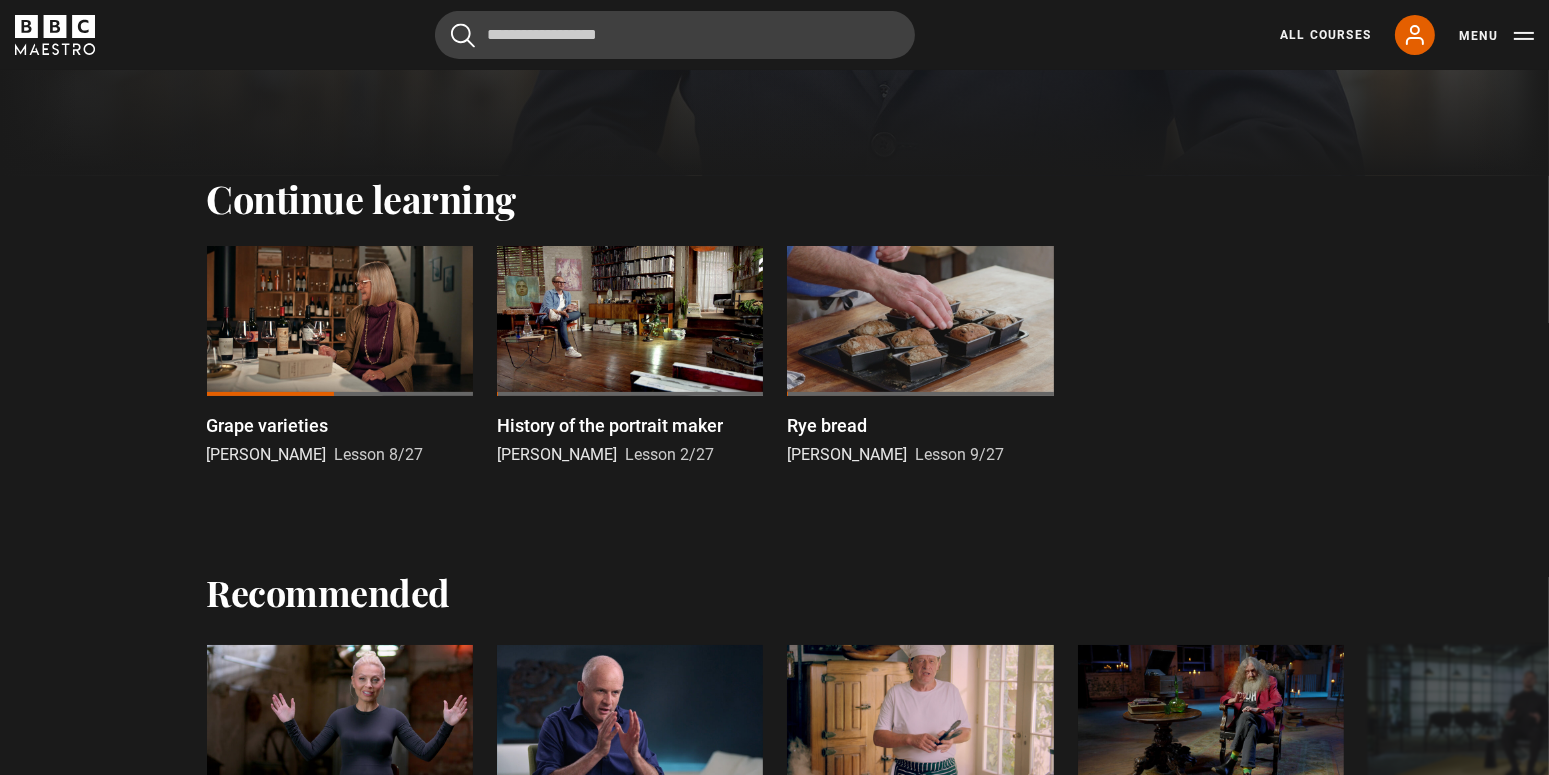 click at bounding box center [340, 321] 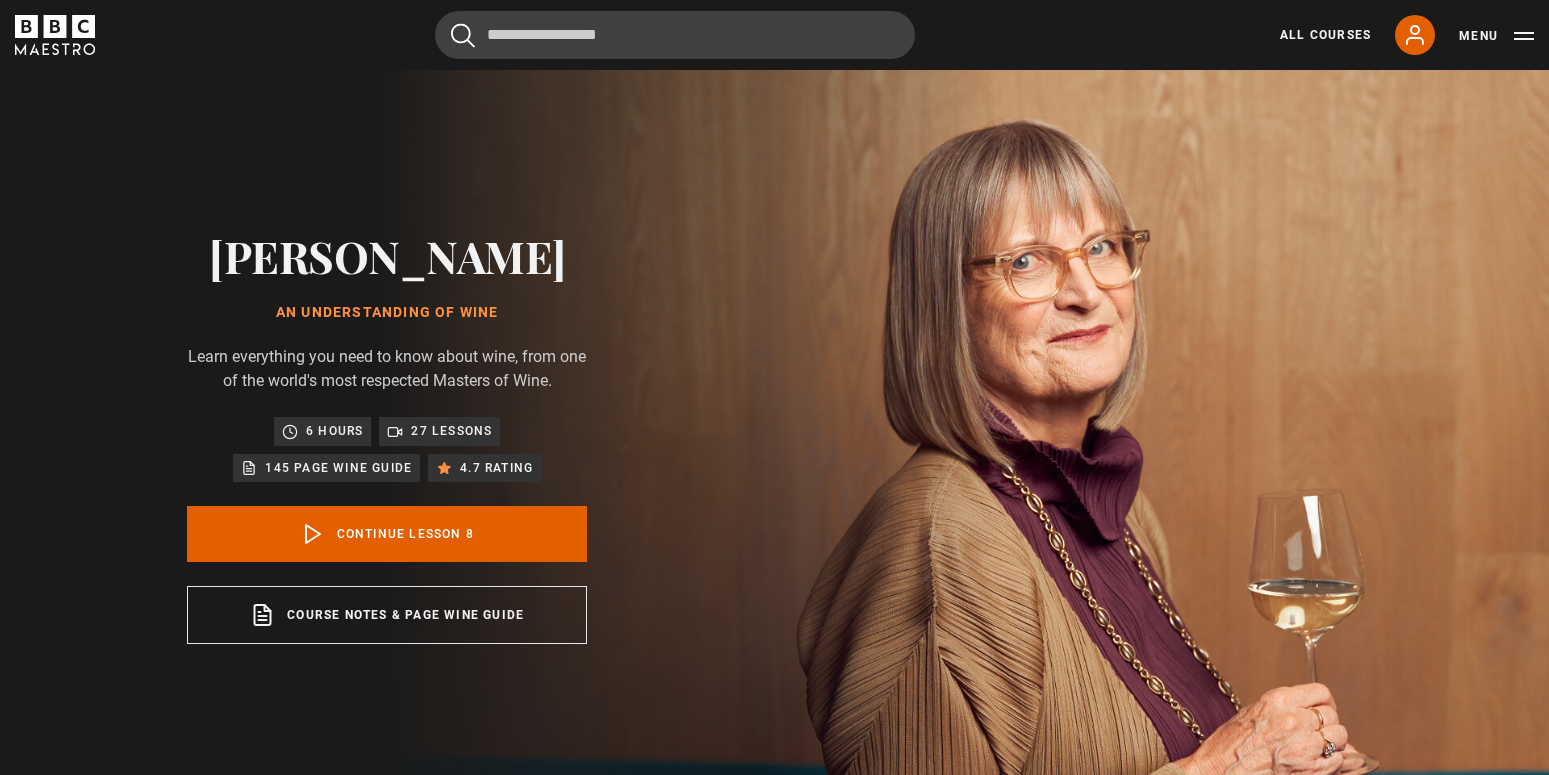 scroll, scrollTop: 804, scrollLeft: 0, axis: vertical 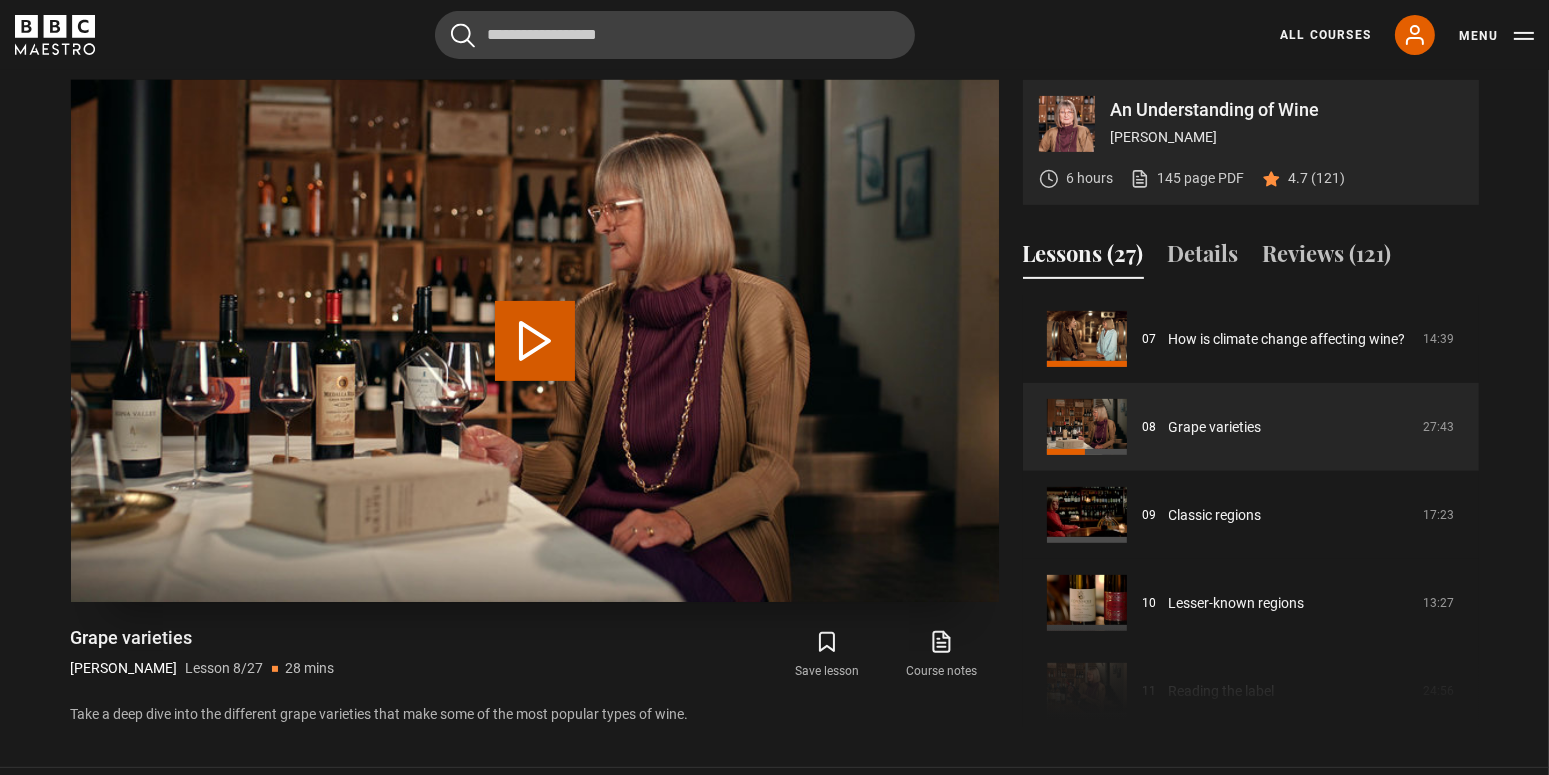 click on "Play Lesson Grape varieties​" at bounding box center (535, 341) 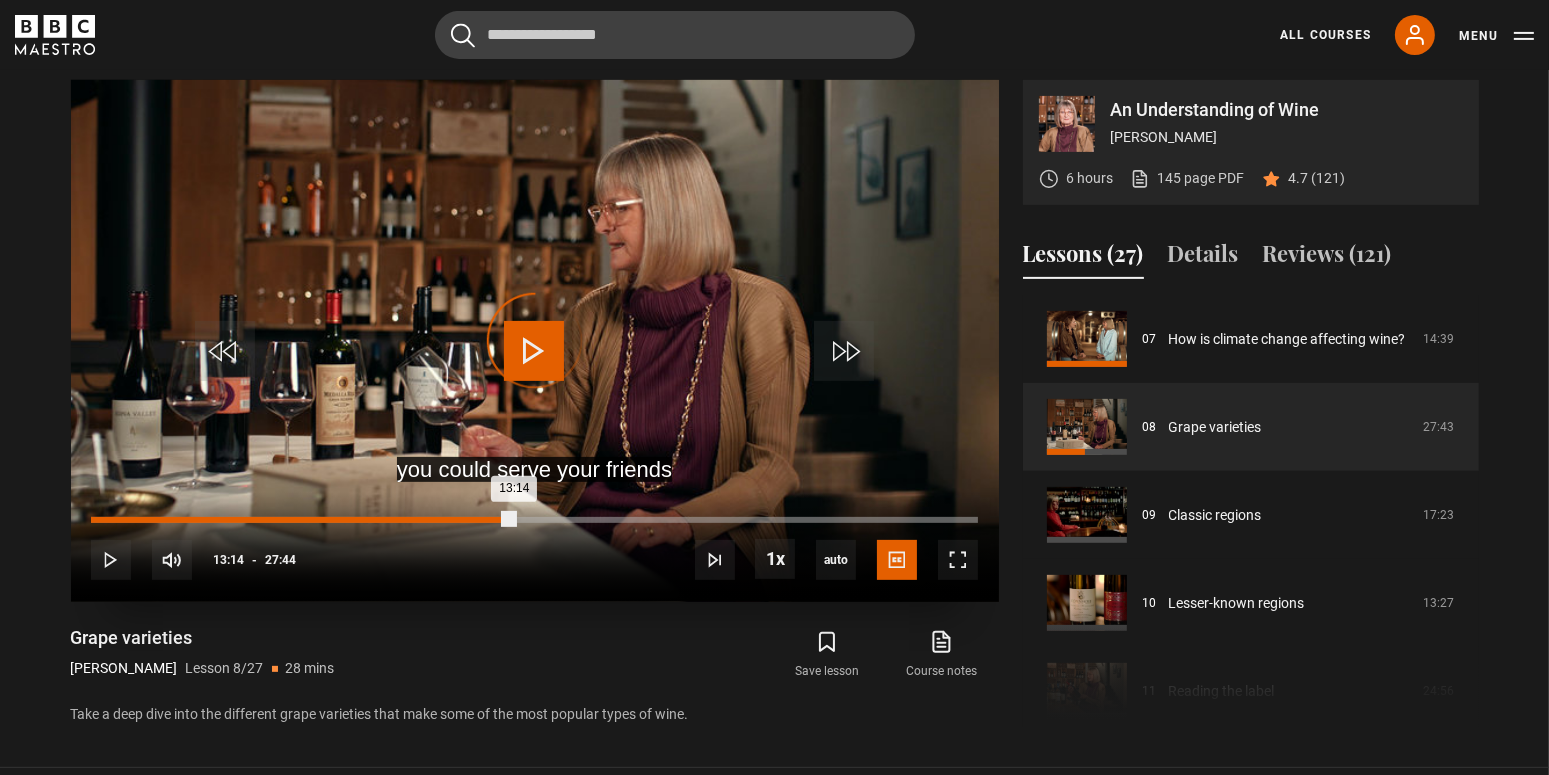 click on "13:14" at bounding box center [302, 520] 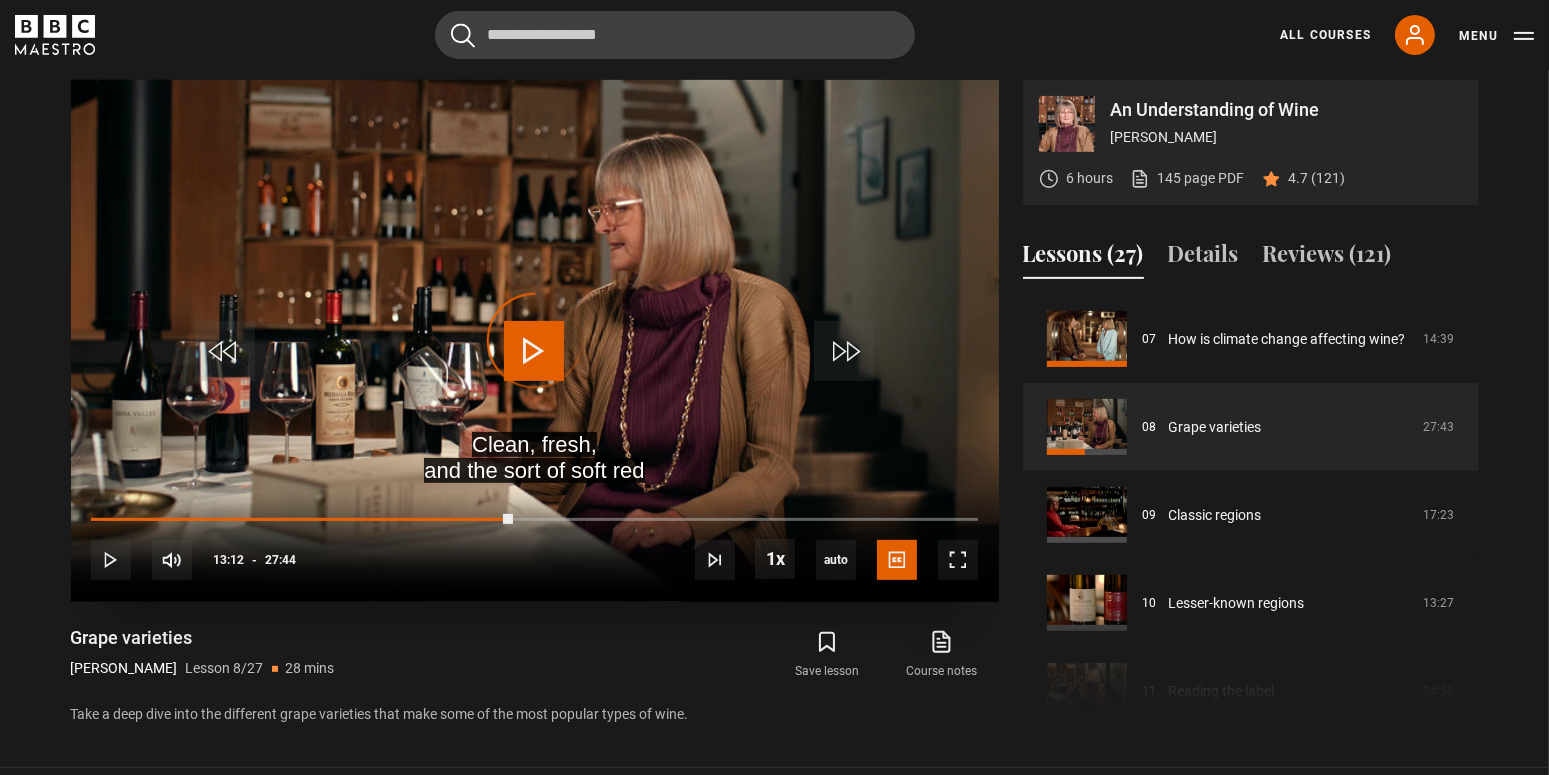 drag, startPoint x: 513, startPoint y: 516, endPoint x: 495, endPoint y: 516, distance: 18 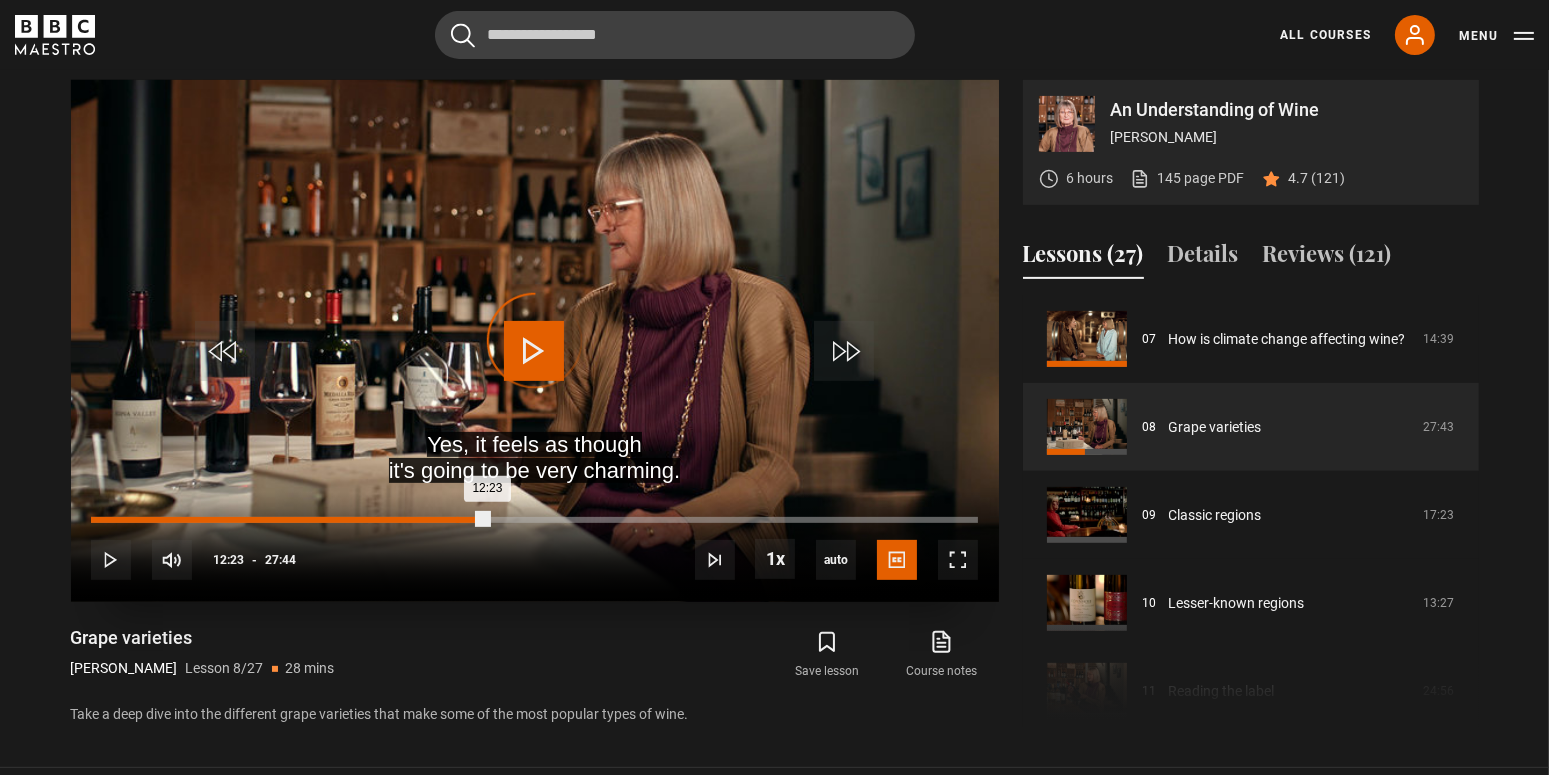 drag, startPoint x: 488, startPoint y: 515, endPoint x: 457, endPoint y: 518, distance: 31.144823 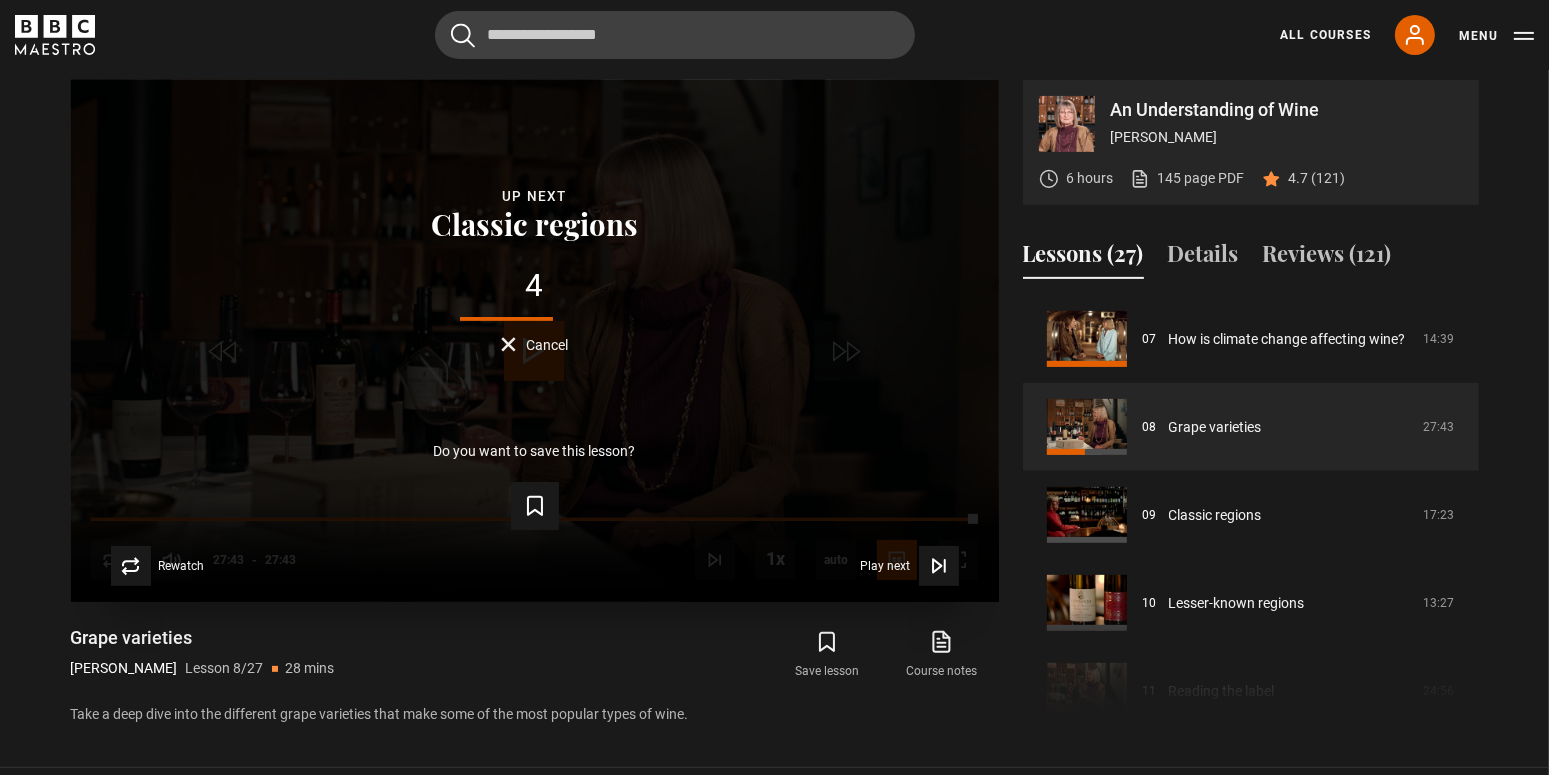 click on "Cancel" at bounding box center (534, 344) 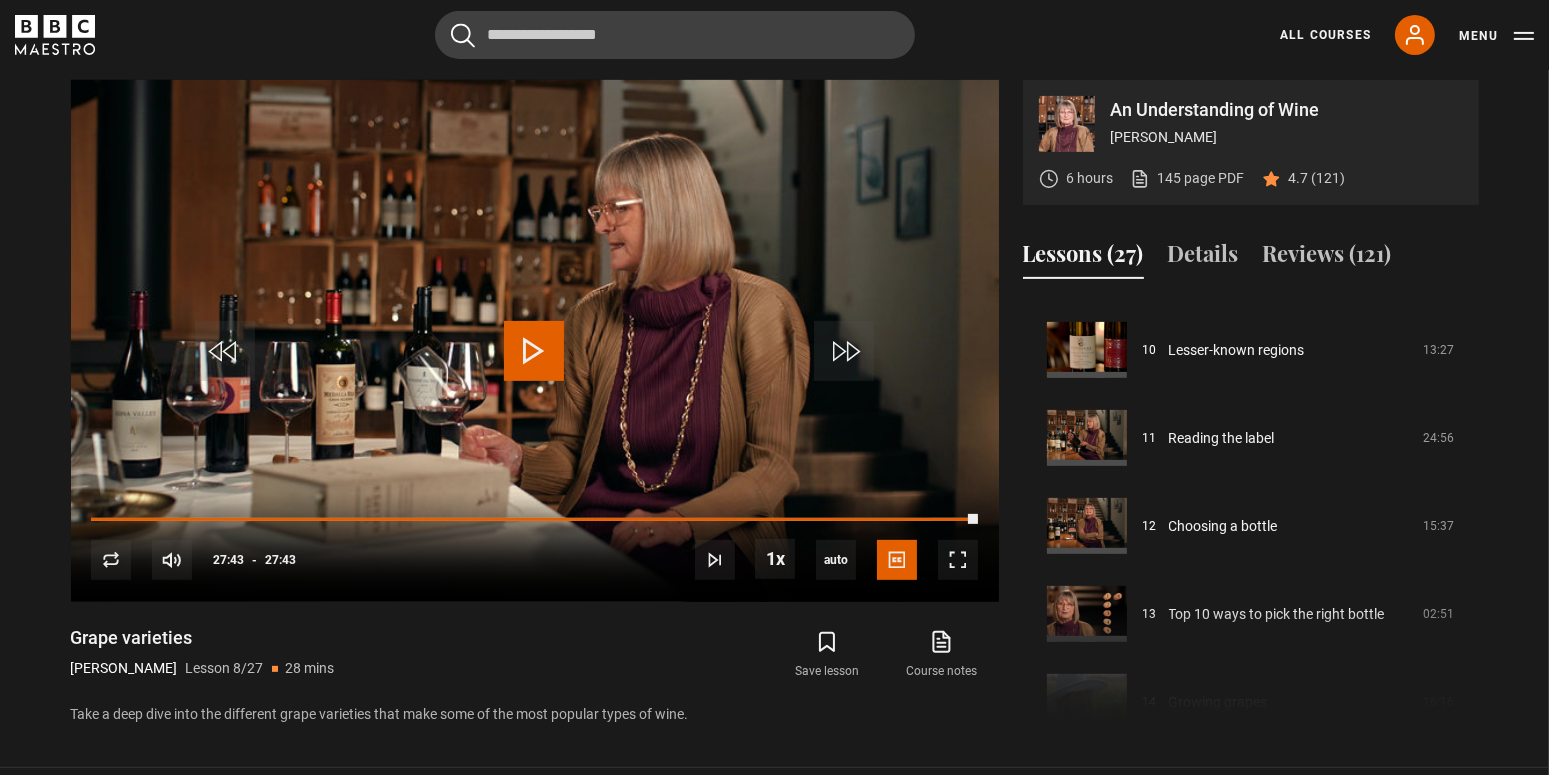 scroll, scrollTop: 618, scrollLeft: 0, axis: vertical 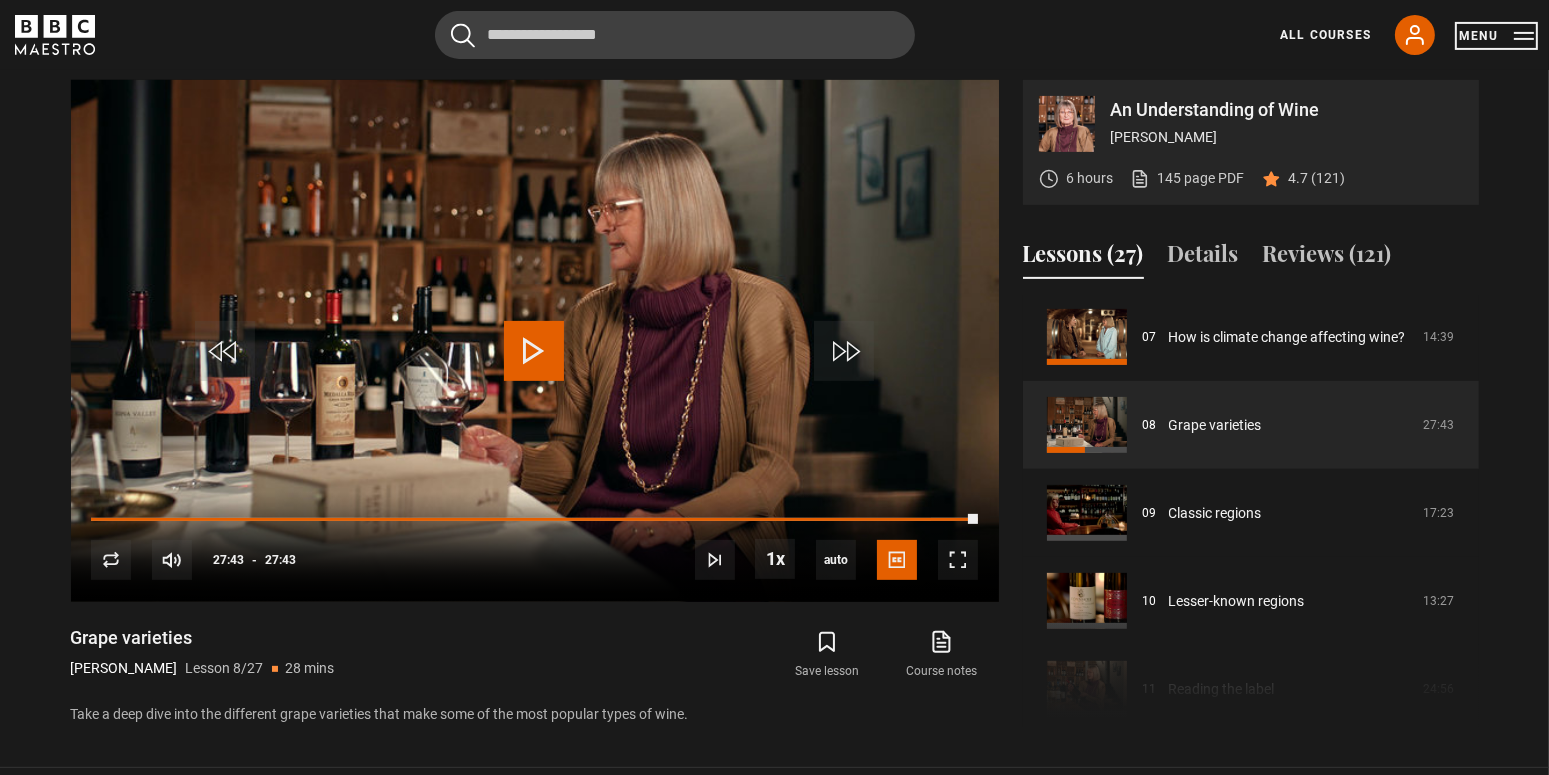 click on "Menu" at bounding box center [1496, 36] 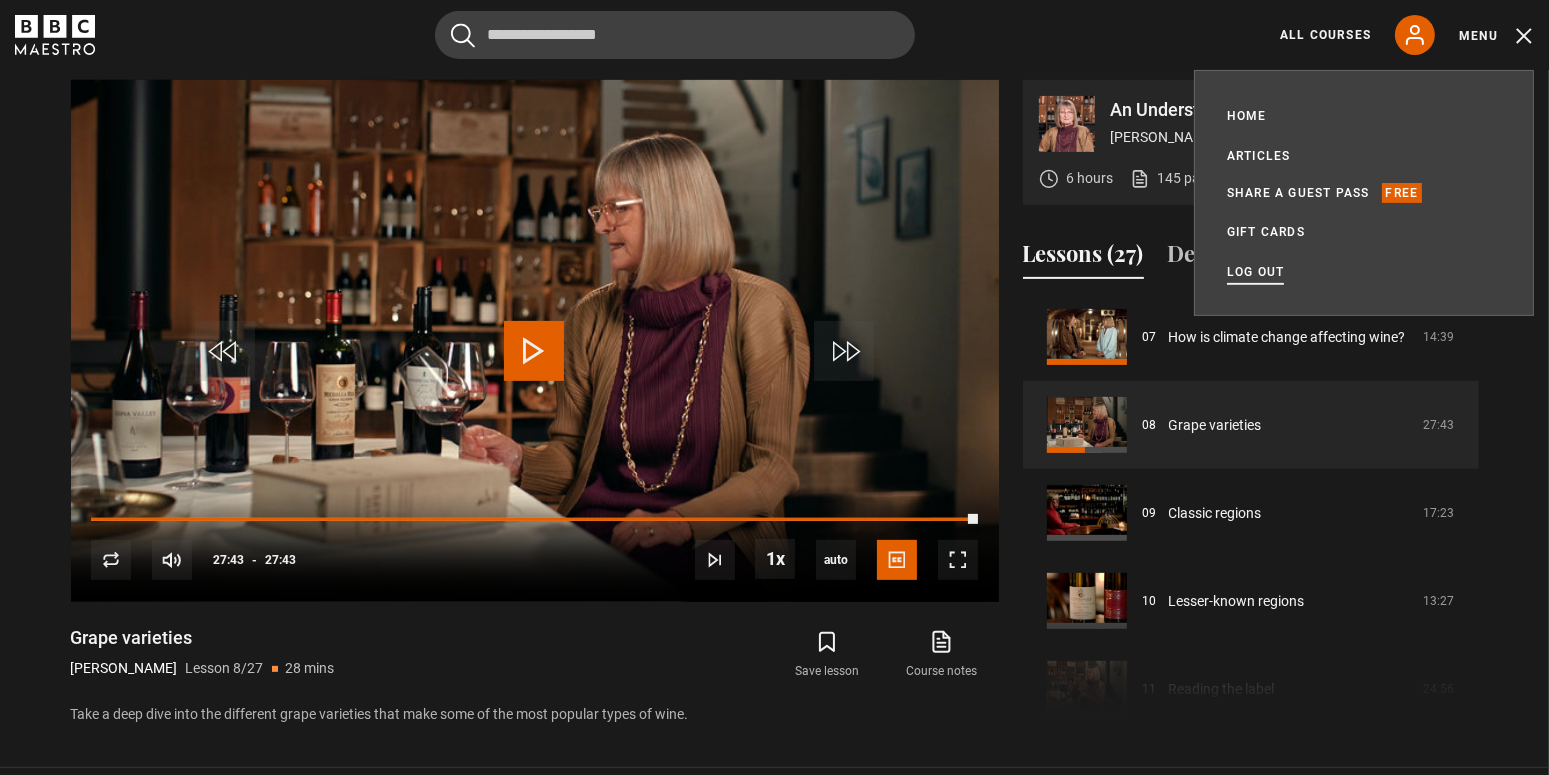 click on "Log out" at bounding box center [1255, 272] 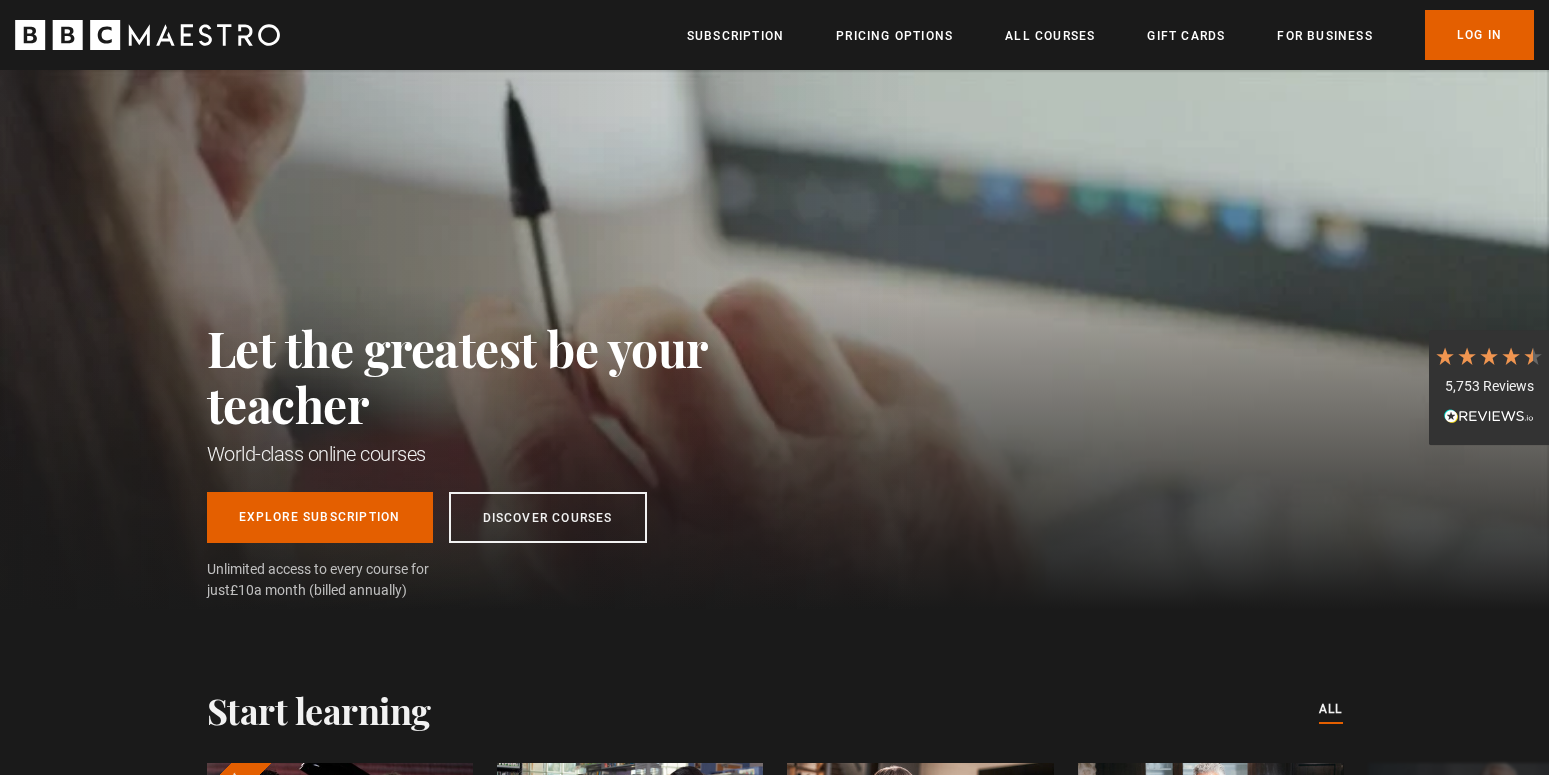 scroll, scrollTop: 0, scrollLeft: 0, axis: both 